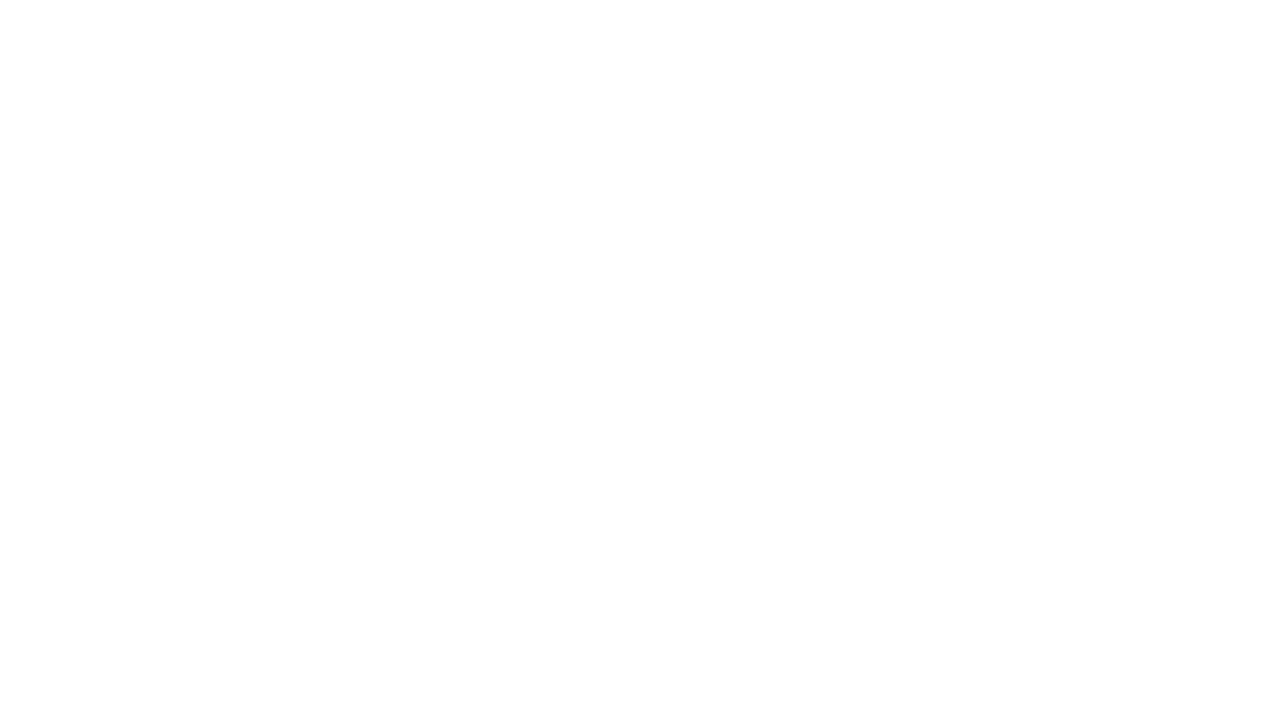 scroll, scrollTop: 0, scrollLeft: 0, axis: both 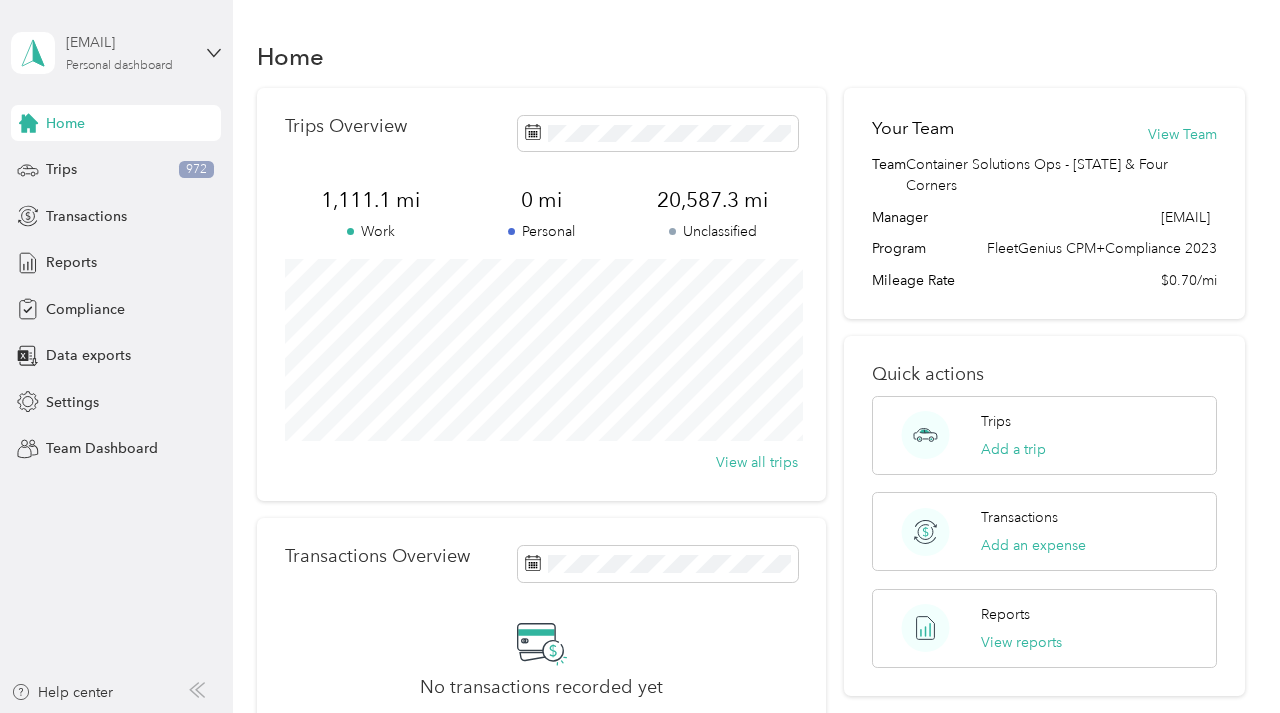 click on "[EMAIL] Personal dashboard" at bounding box center (128, 52) 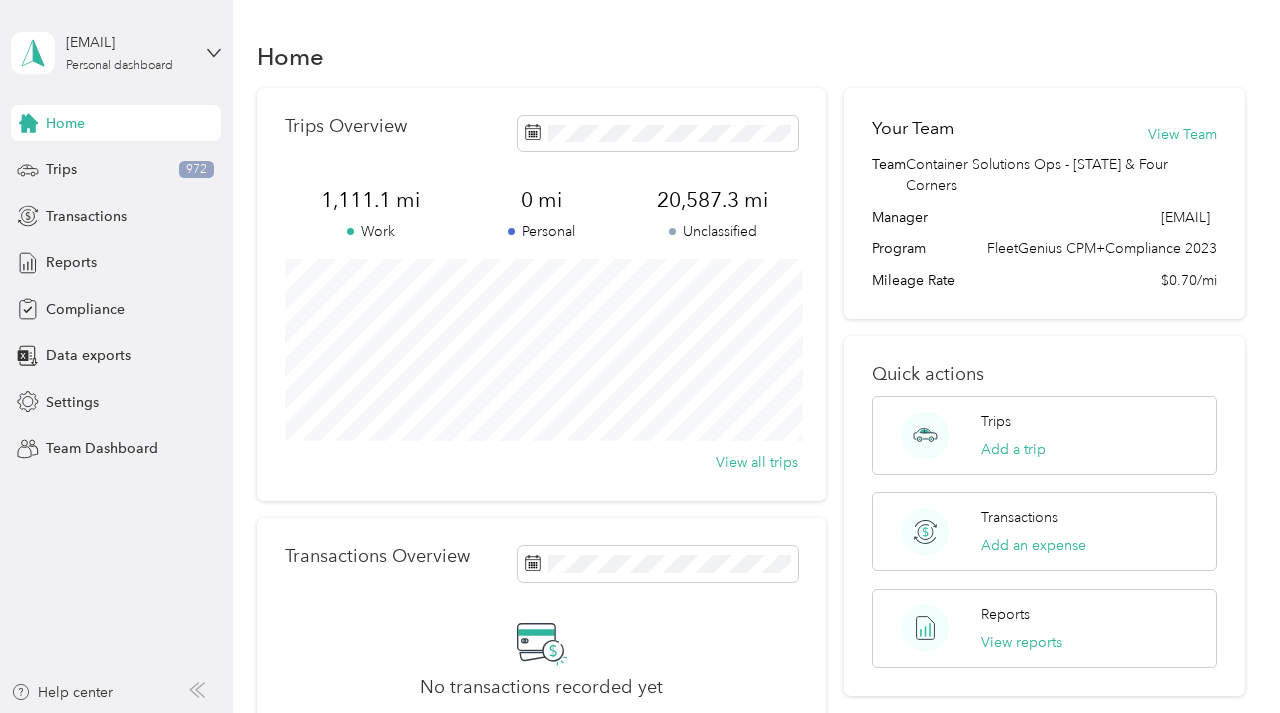 click on "Team dashboard Personal dashboard Log out" at bounding box center (163, 210) 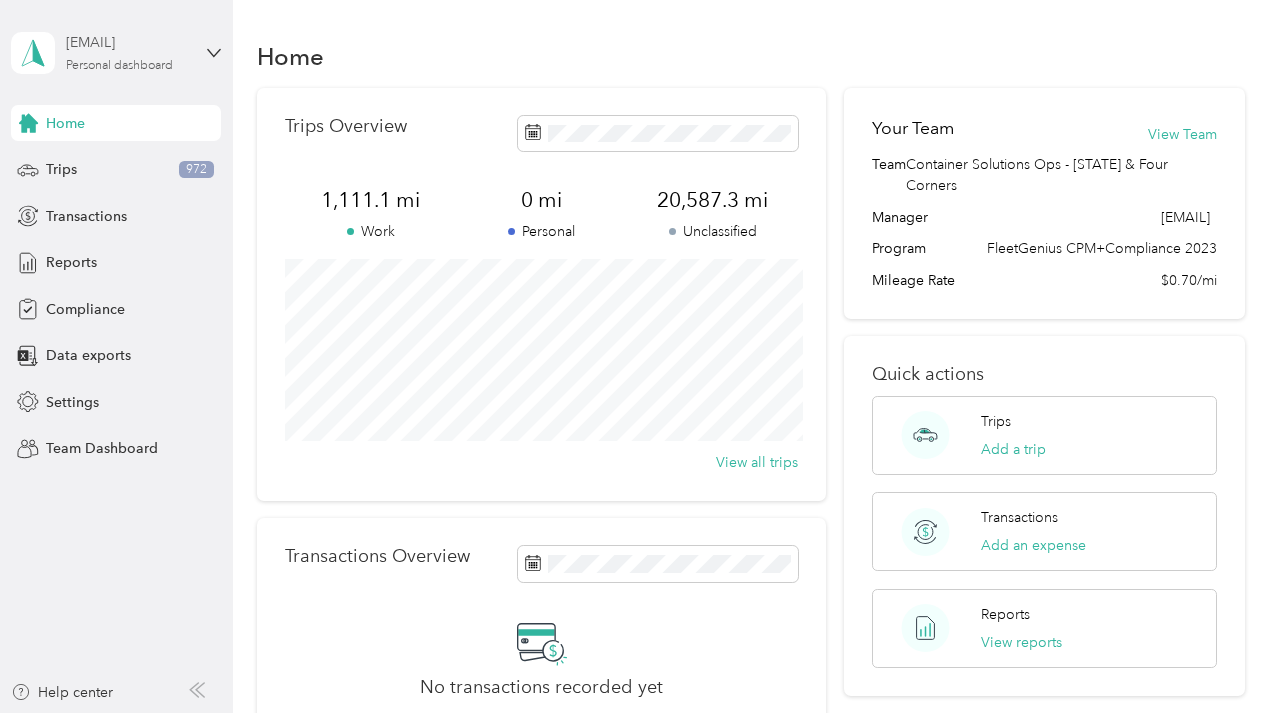 click on "Personal dashboard" at bounding box center (119, 66) 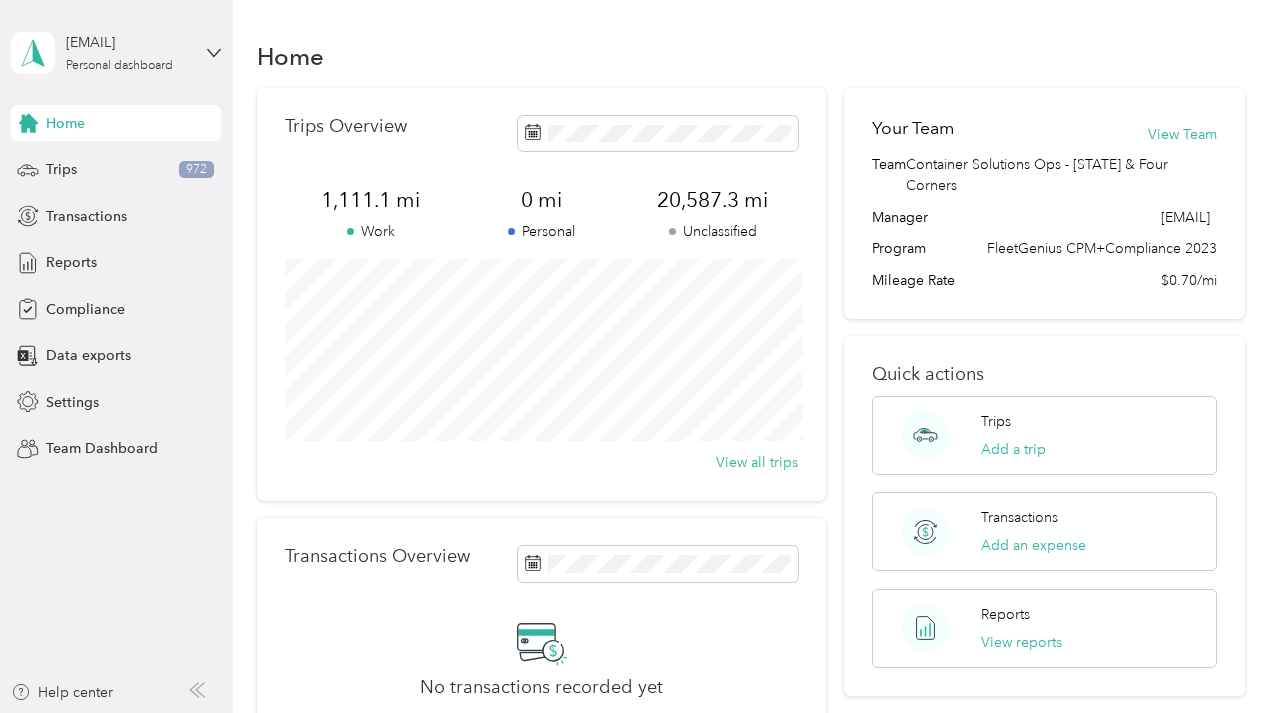 click on "Team dashboard" at bounding box center [82, 164] 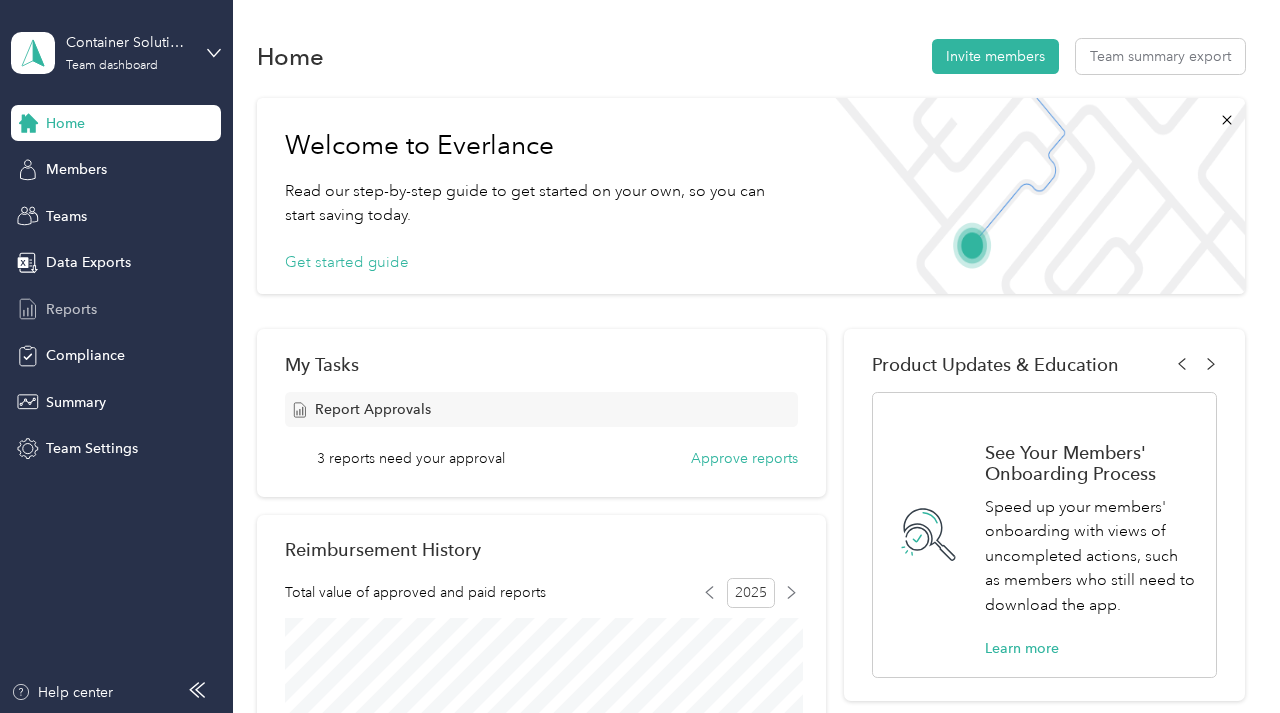 click on "Reports" at bounding box center (71, 309) 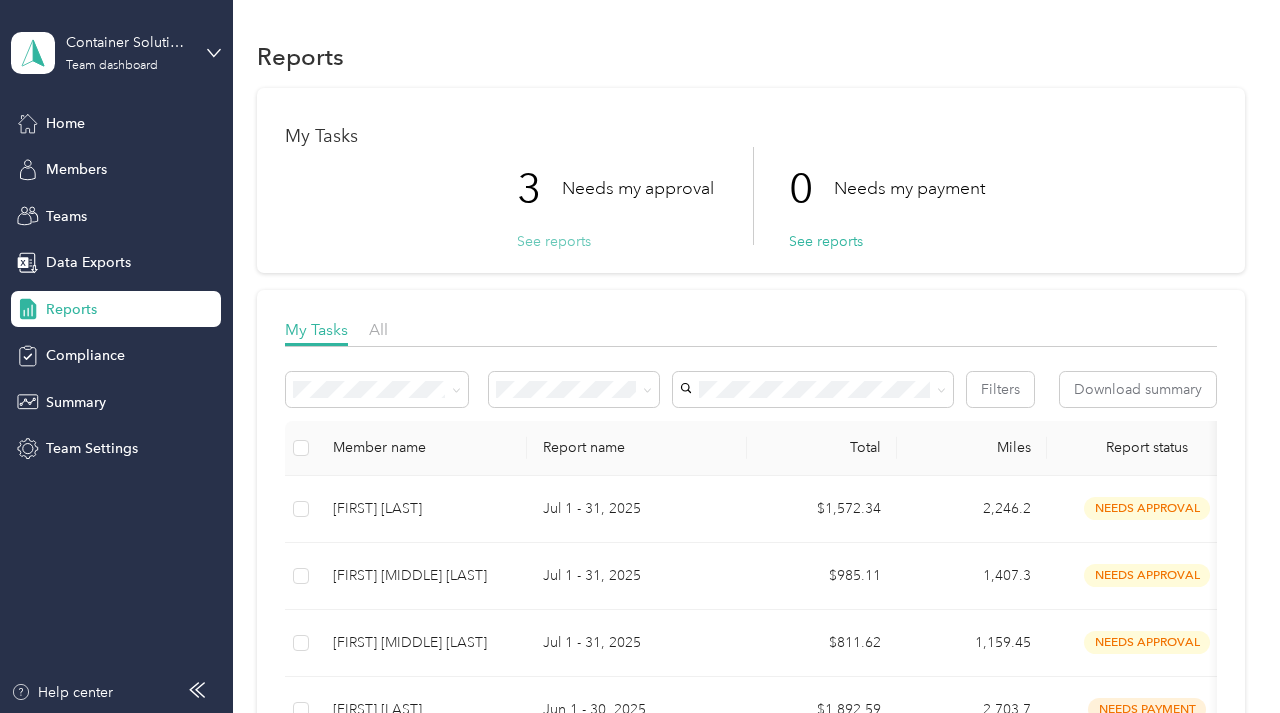 click on "See reports" at bounding box center (554, 241) 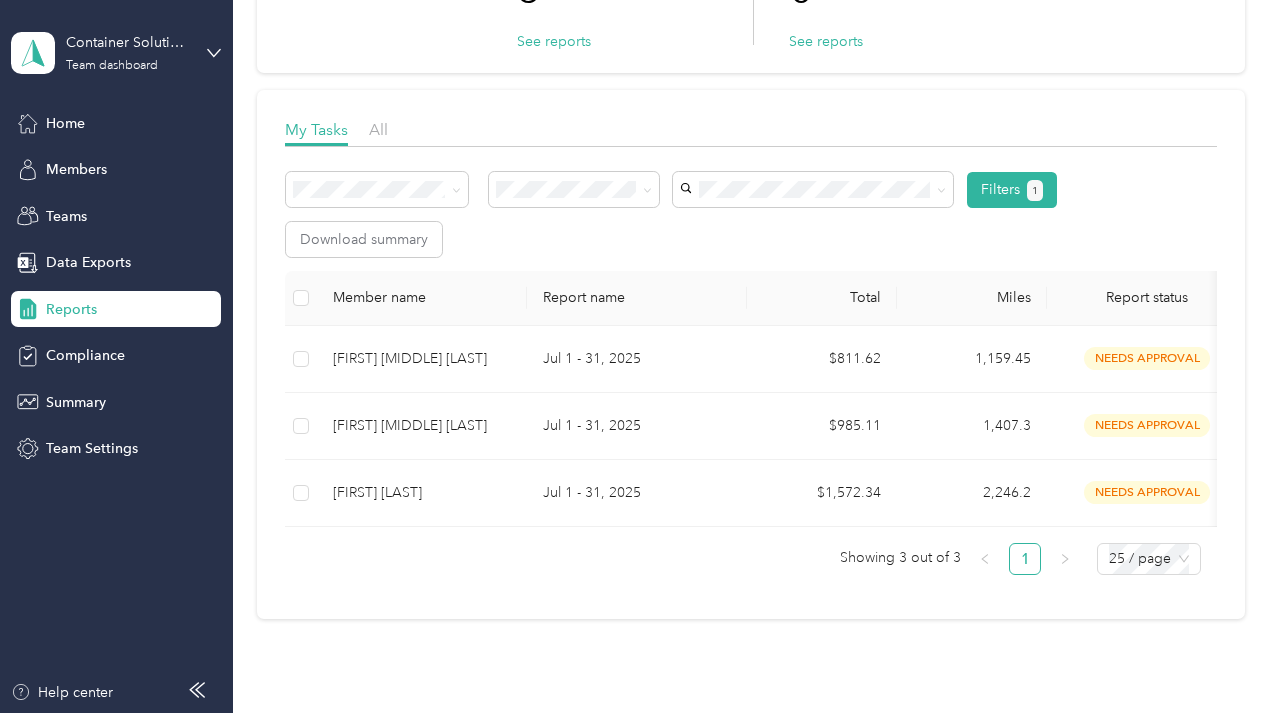 scroll, scrollTop: 294, scrollLeft: 0, axis: vertical 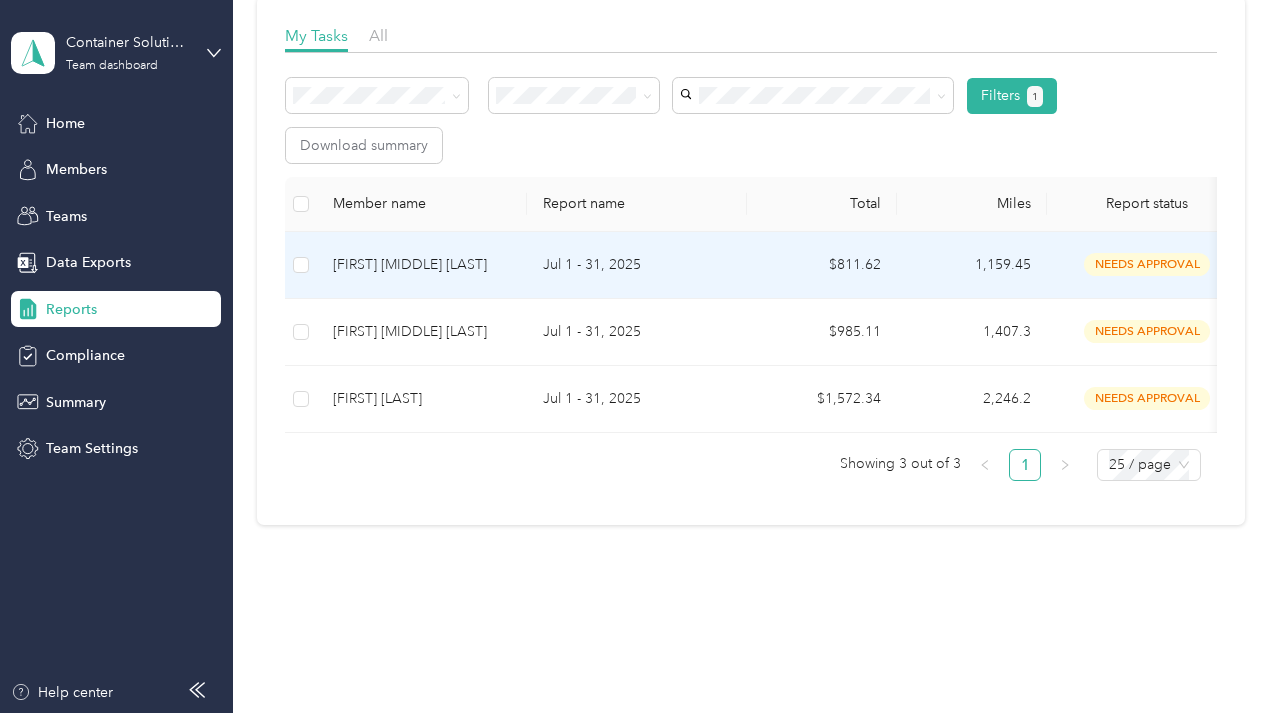 click on "$811.62" at bounding box center [822, 265] 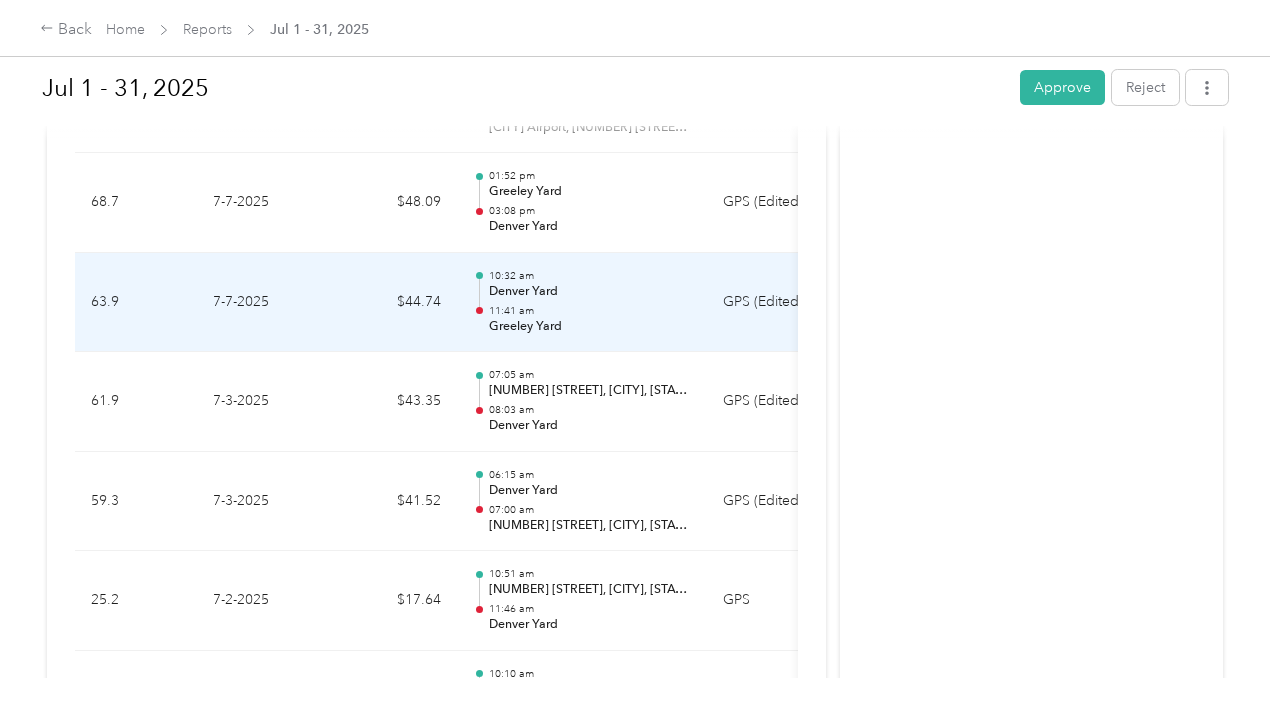 scroll, scrollTop: 4040, scrollLeft: 0, axis: vertical 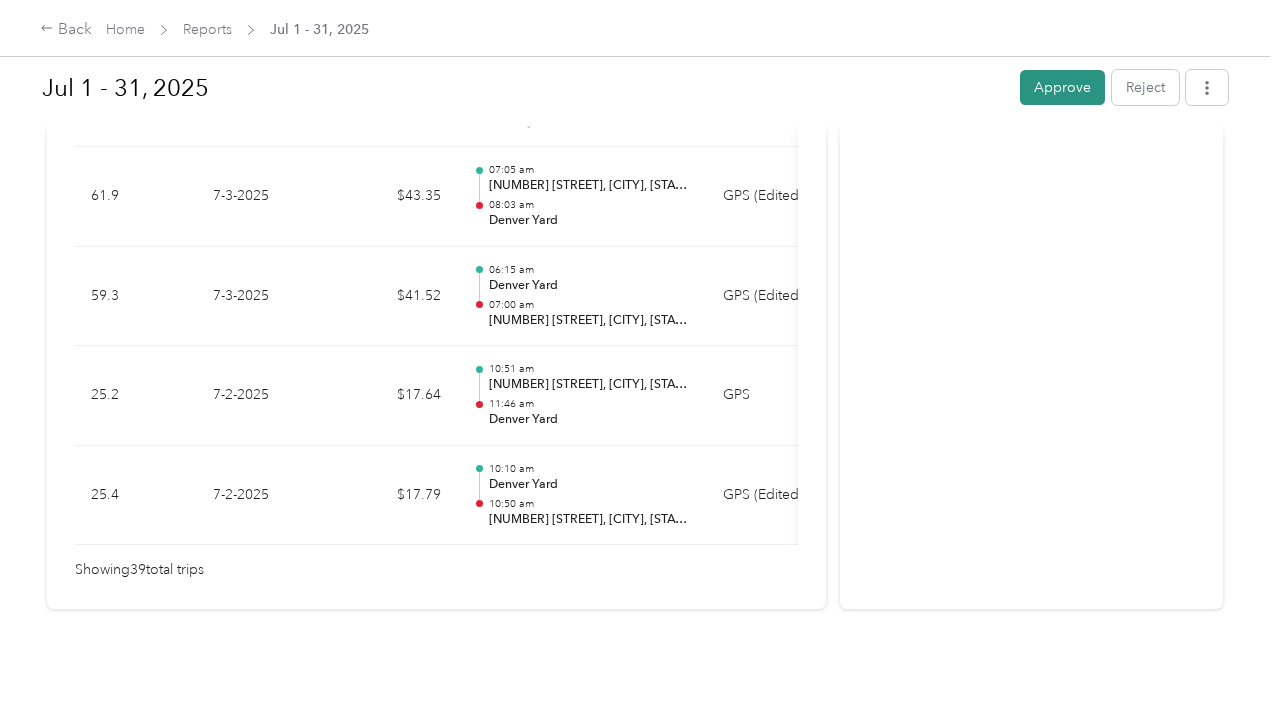 click on "Approve" at bounding box center (1062, 87) 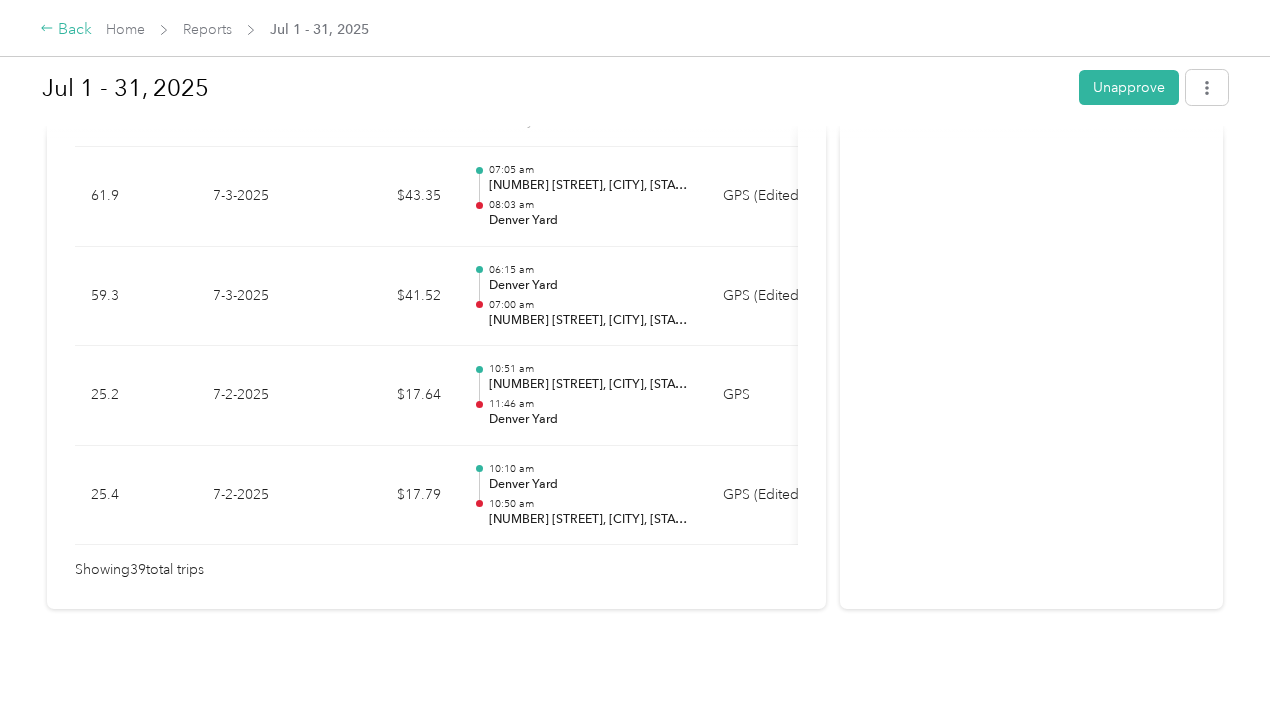 click on "Back" at bounding box center (66, 30) 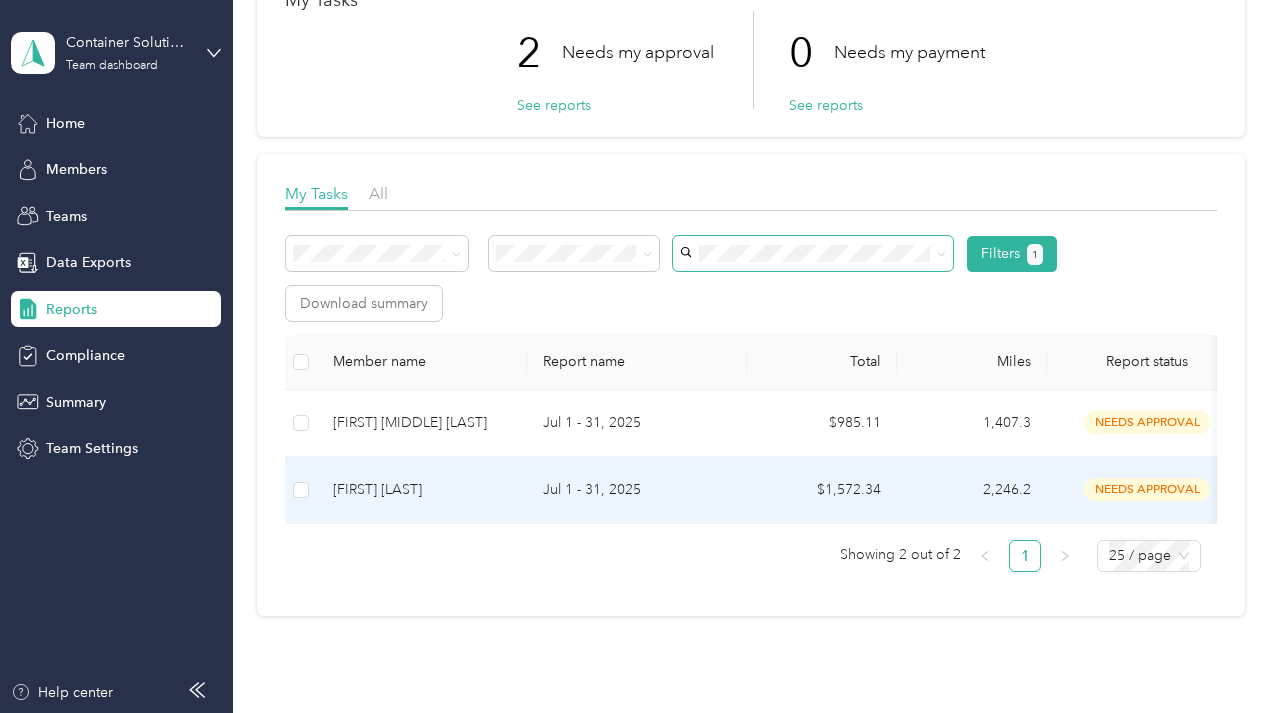 scroll, scrollTop: 203, scrollLeft: 0, axis: vertical 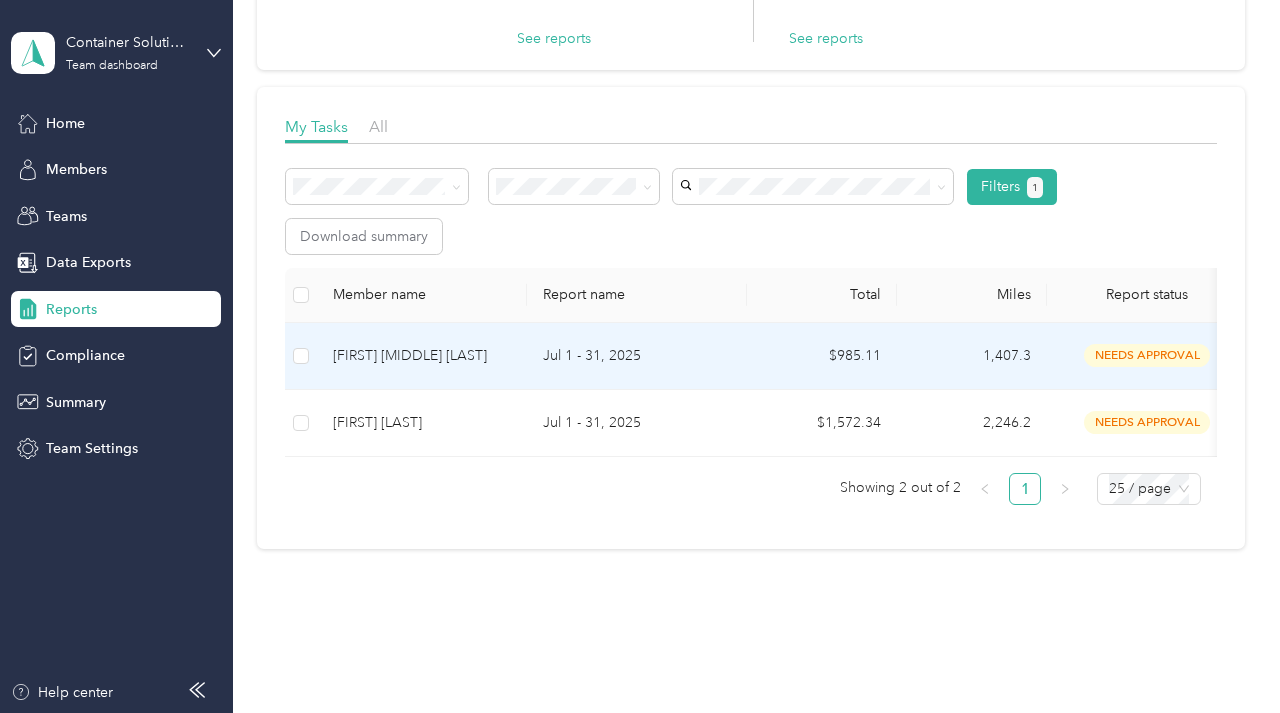 click on "[FIRST] [MIDDLE] [LAST]" at bounding box center [422, 356] 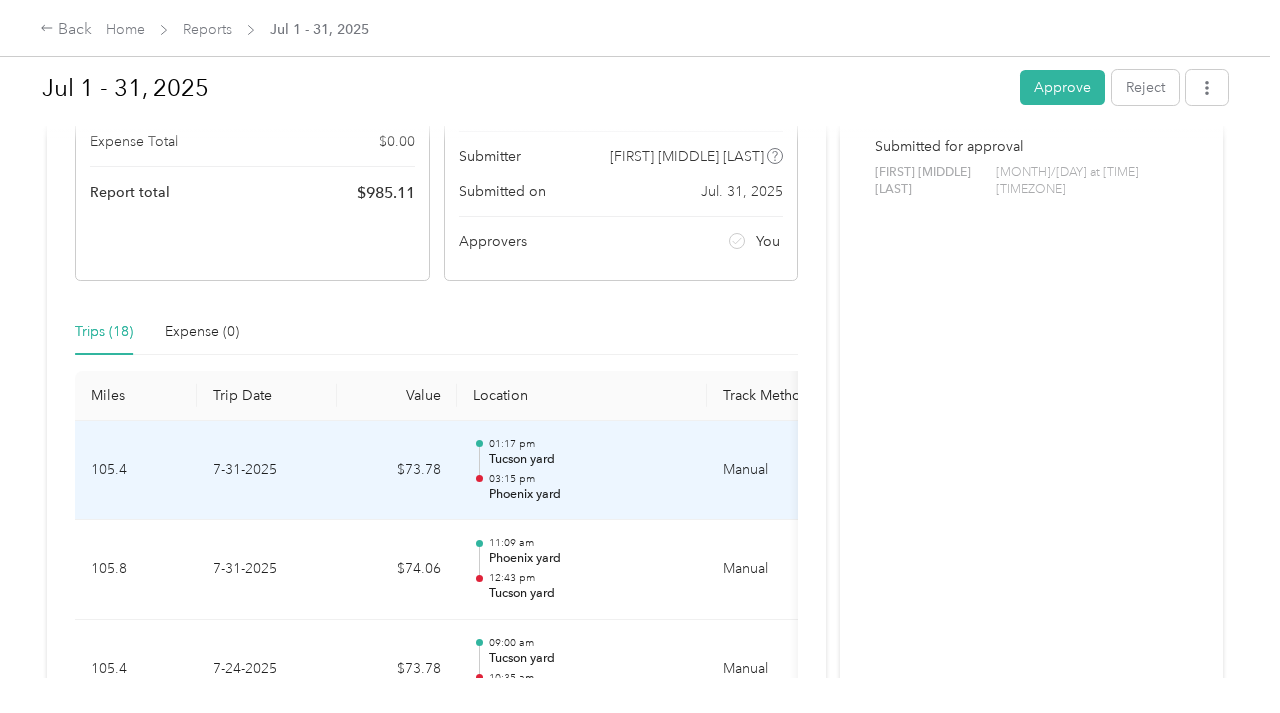 scroll, scrollTop: 250, scrollLeft: 0, axis: vertical 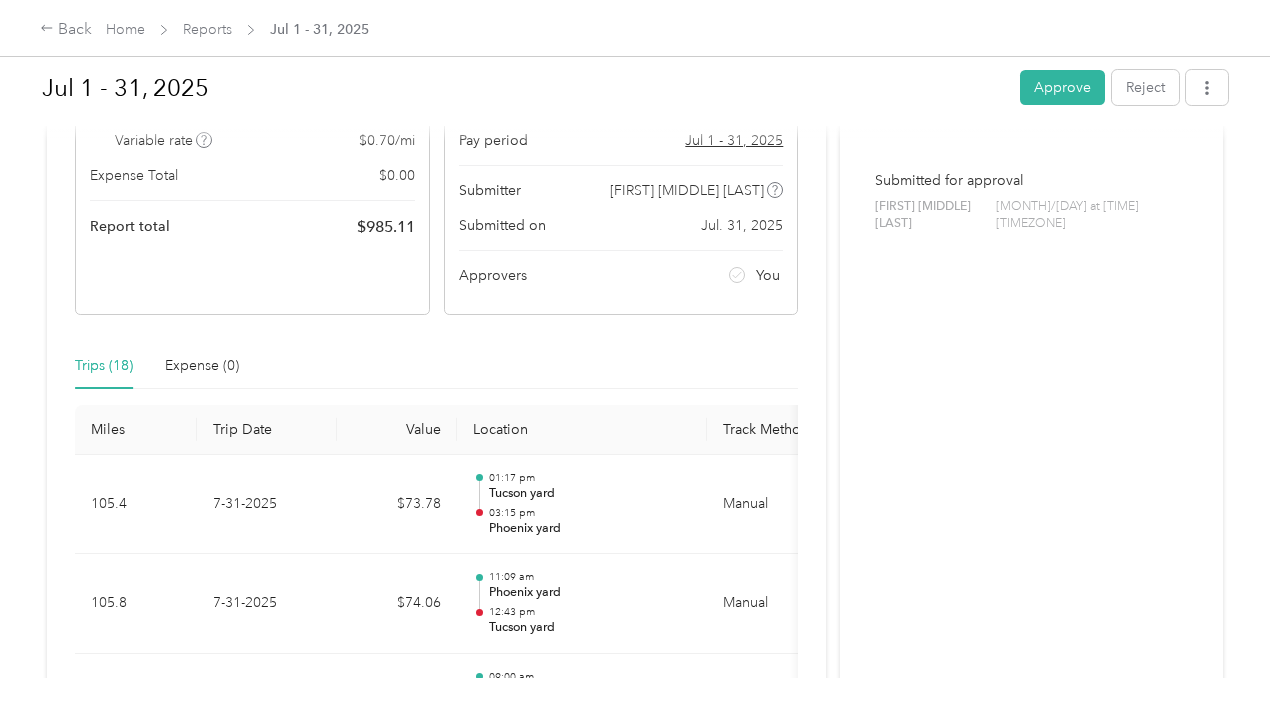 click on "[MONTH] - [DAY], [YEAR] Approve Reject" at bounding box center [635, 91] 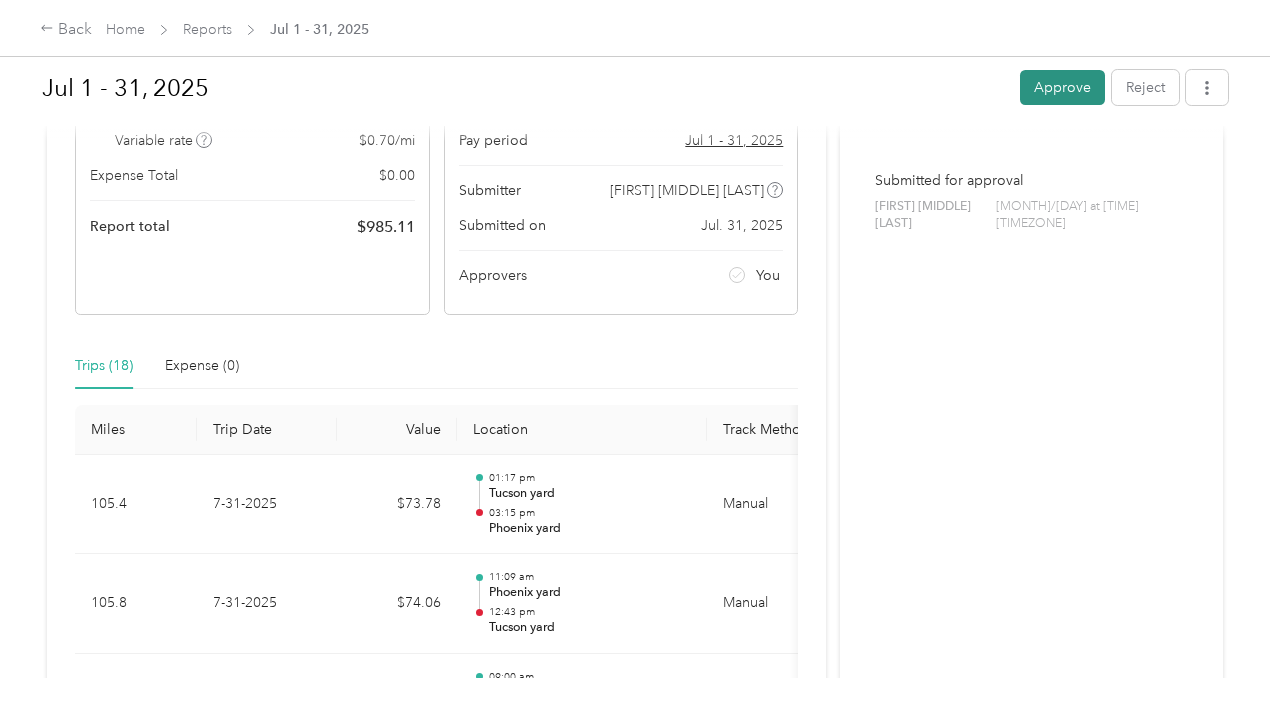 click on "Approve" at bounding box center (1062, 87) 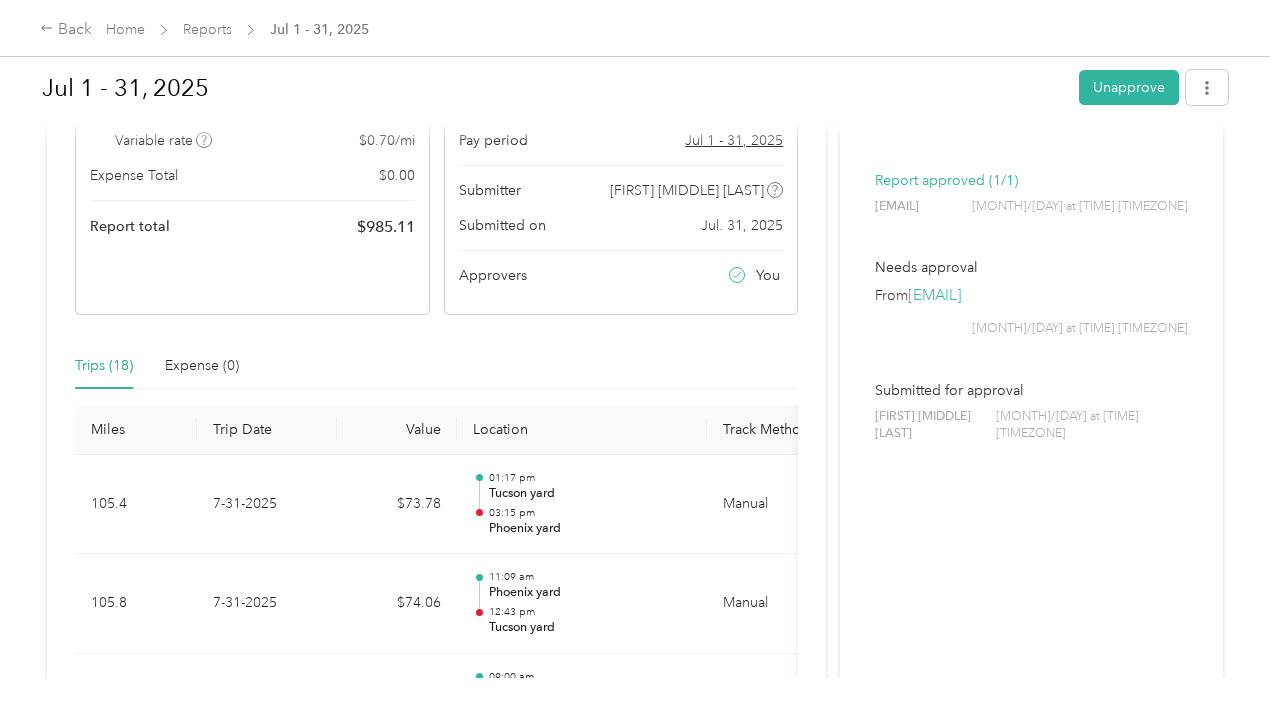 click on "Reports" at bounding box center (207, 29) 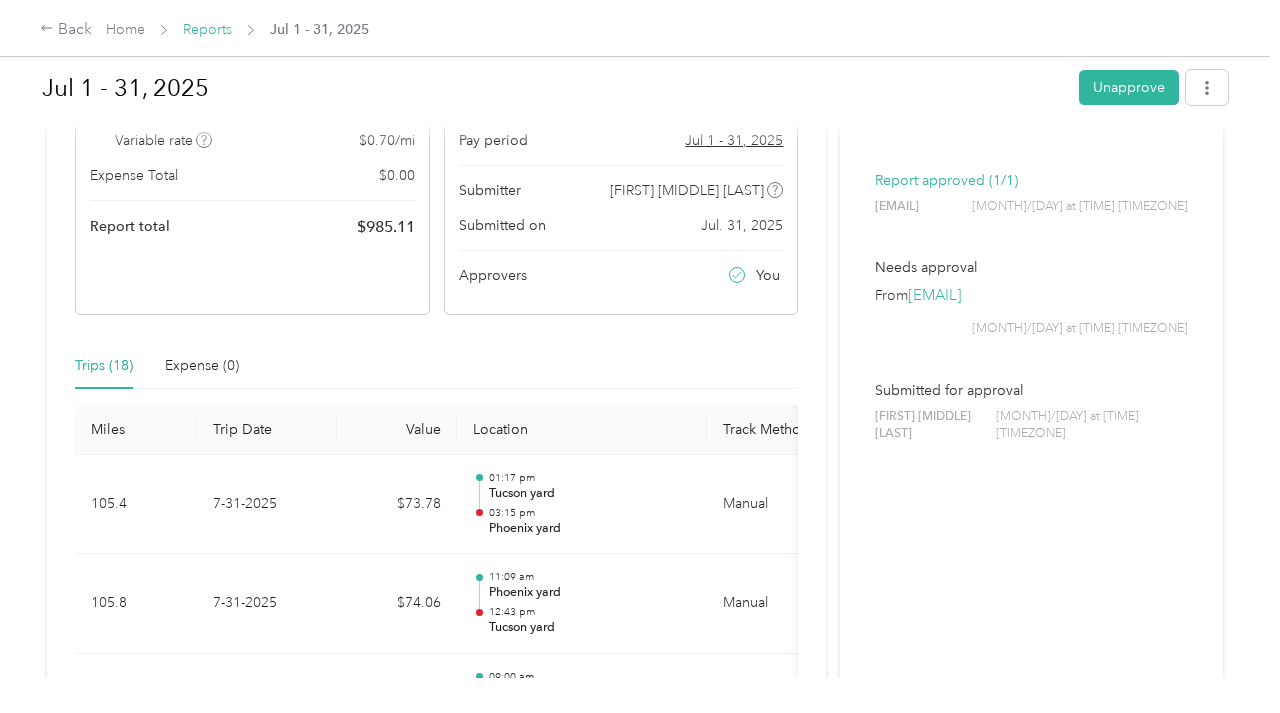 click on "Reports" at bounding box center [207, 29] 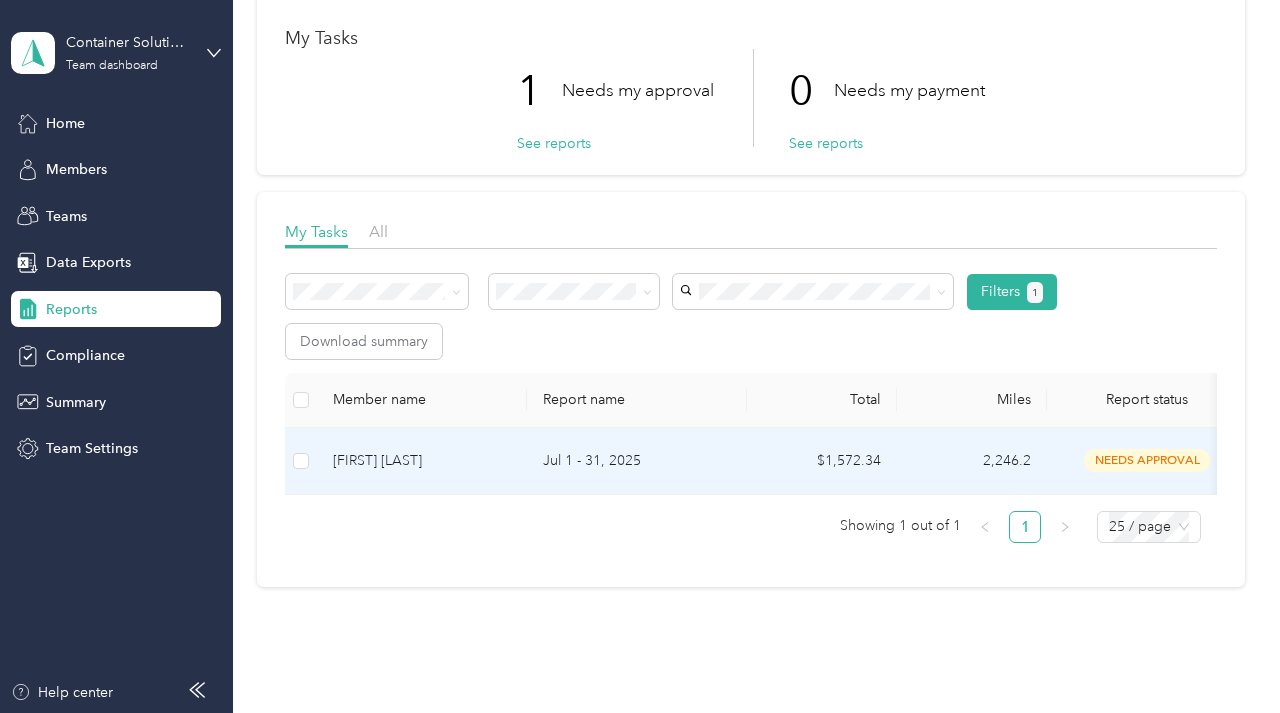 scroll, scrollTop: 166, scrollLeft: 0, axis: vertical 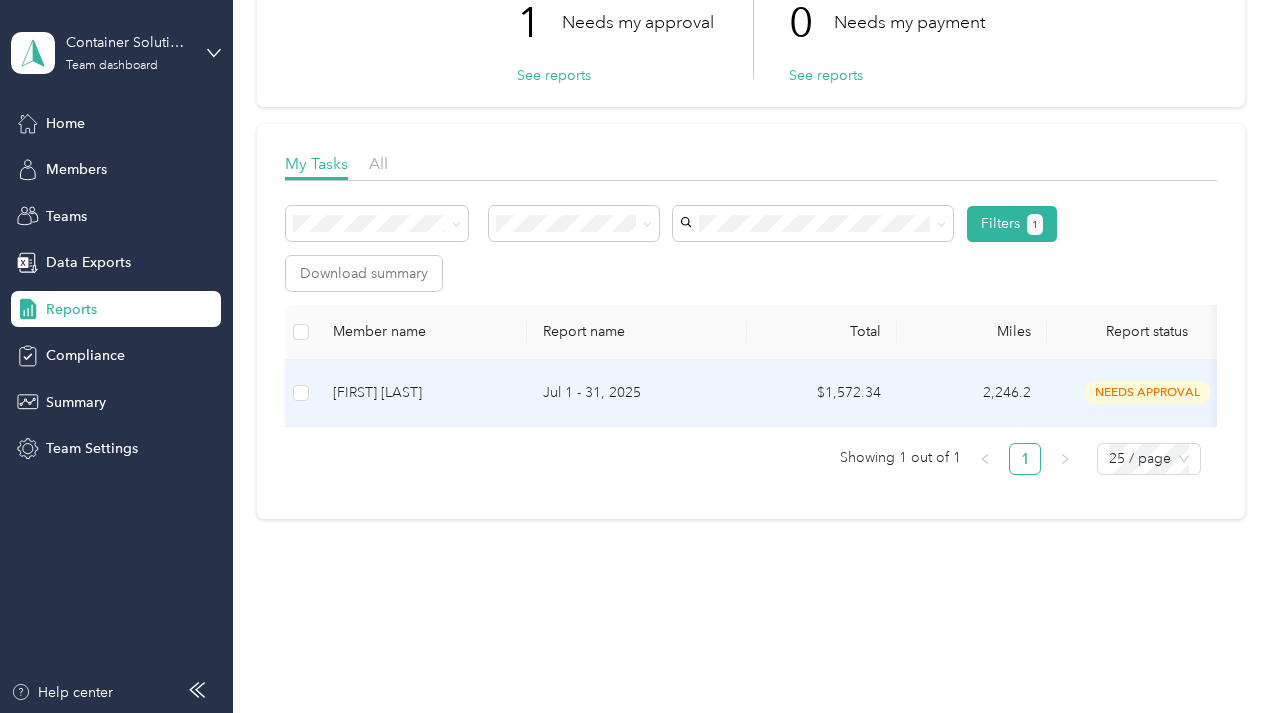 click on "2,246.2" at bounding box center [972, 393] 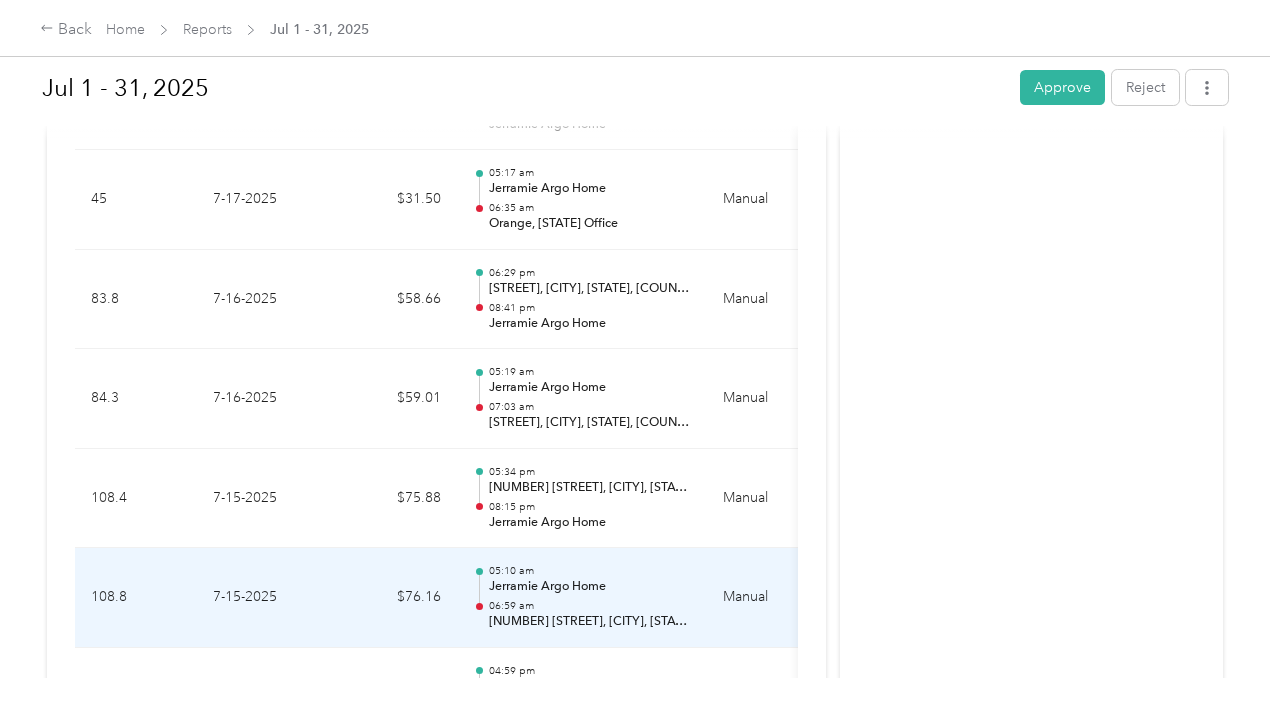 scroll, scrollTop: 3777, scrollLeft: 0, axis: vertical 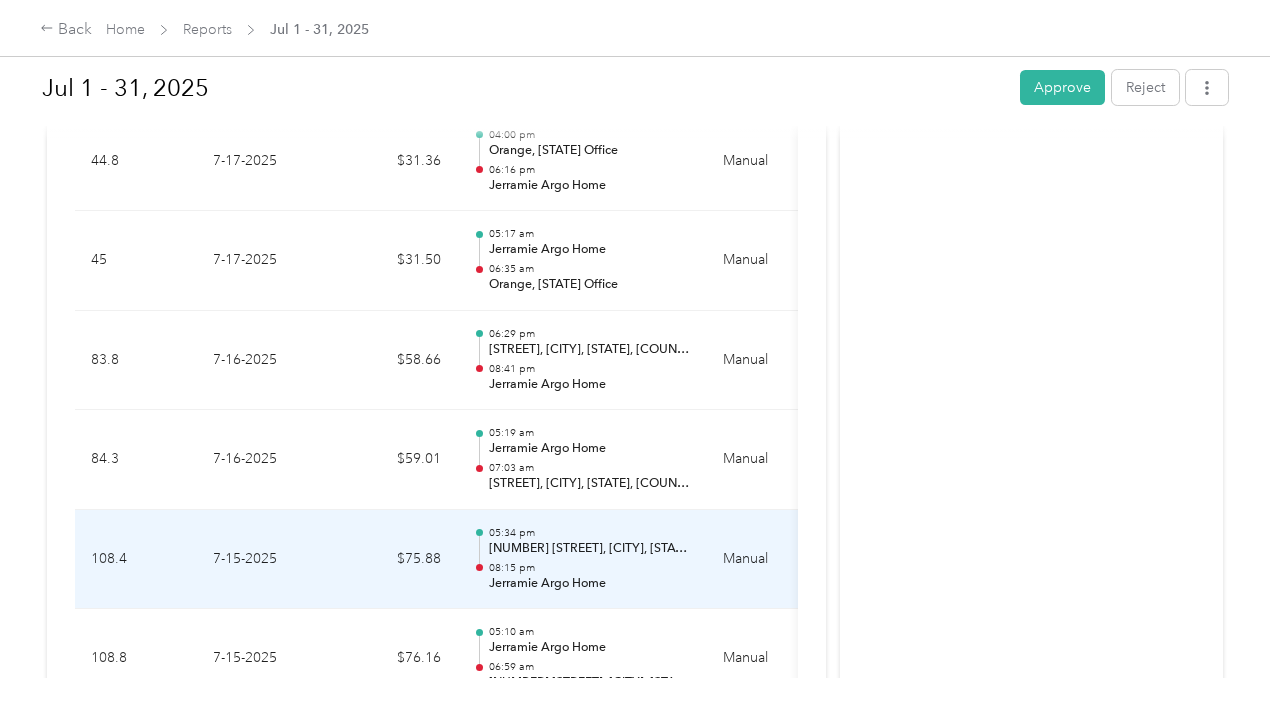 click on "[NUMBER] [STREET], [CITY], [STATE], [COUNTRY]" at bounding box center [590, 549] 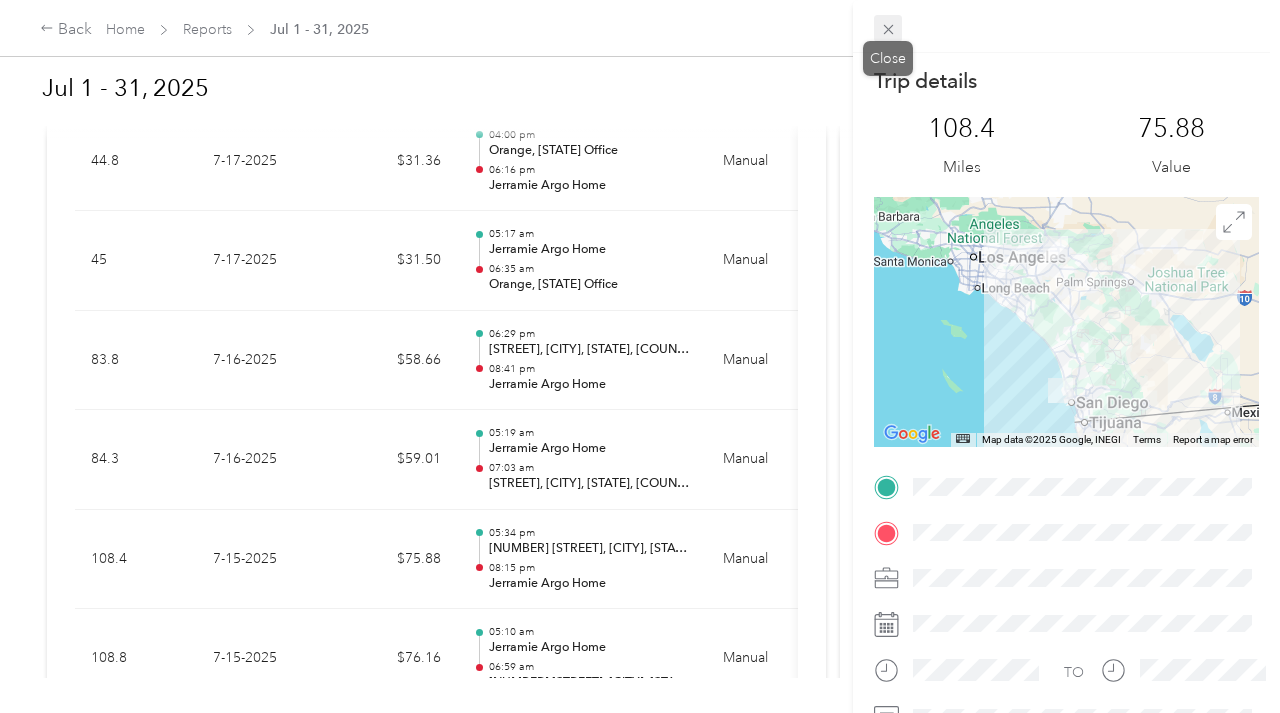click at bounding box center (888, 29) 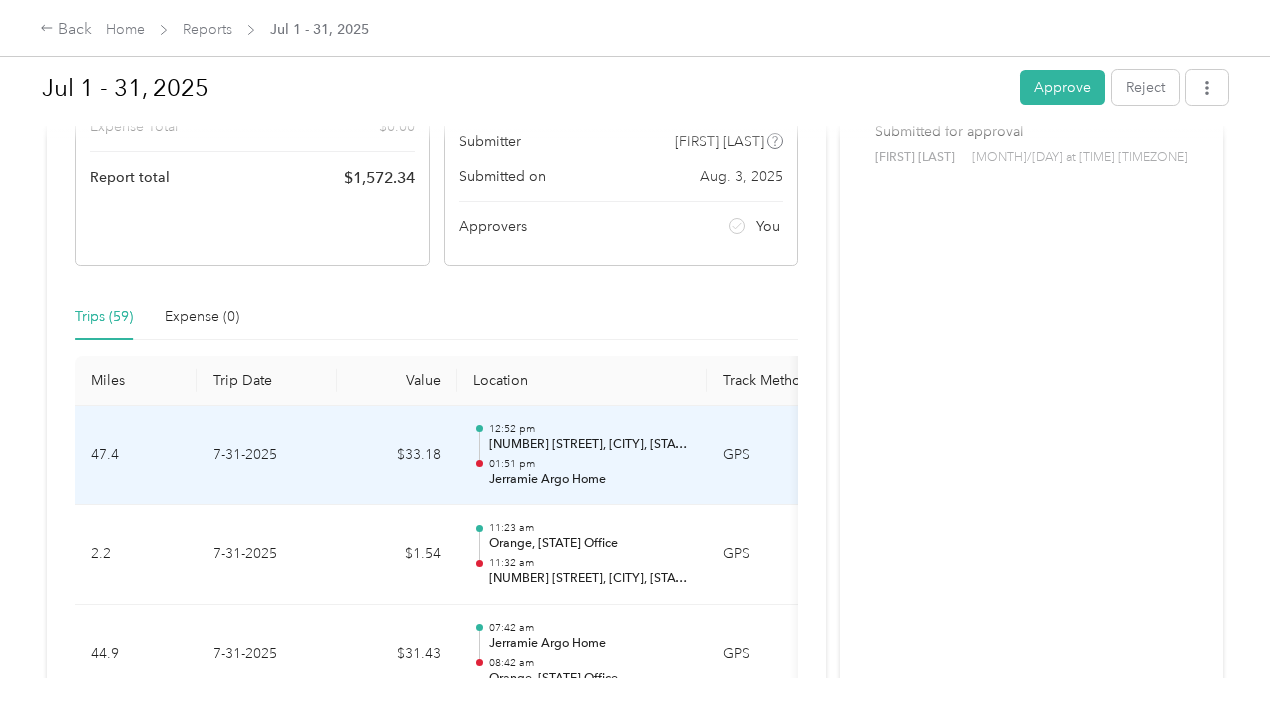 scroll, scrollTop: 298, scrollLeft: 0, axis: vertical 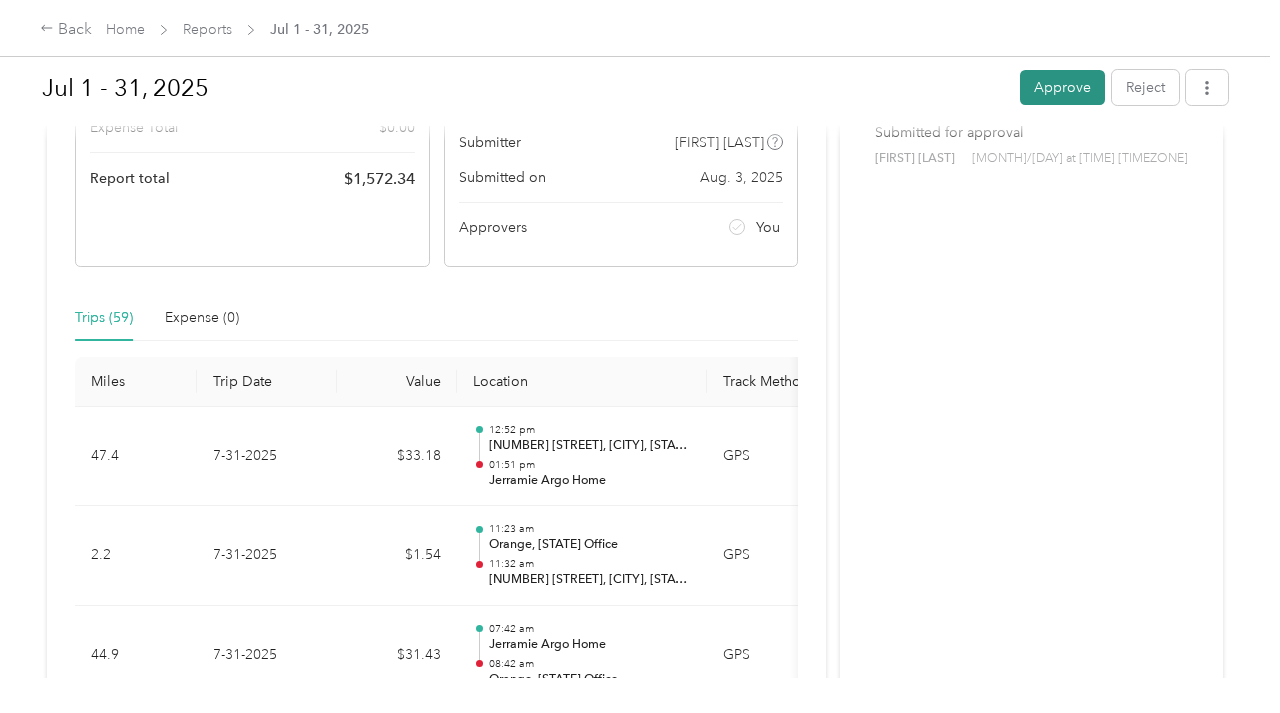 click on "Approve" at bounding box center (1062, 87) 